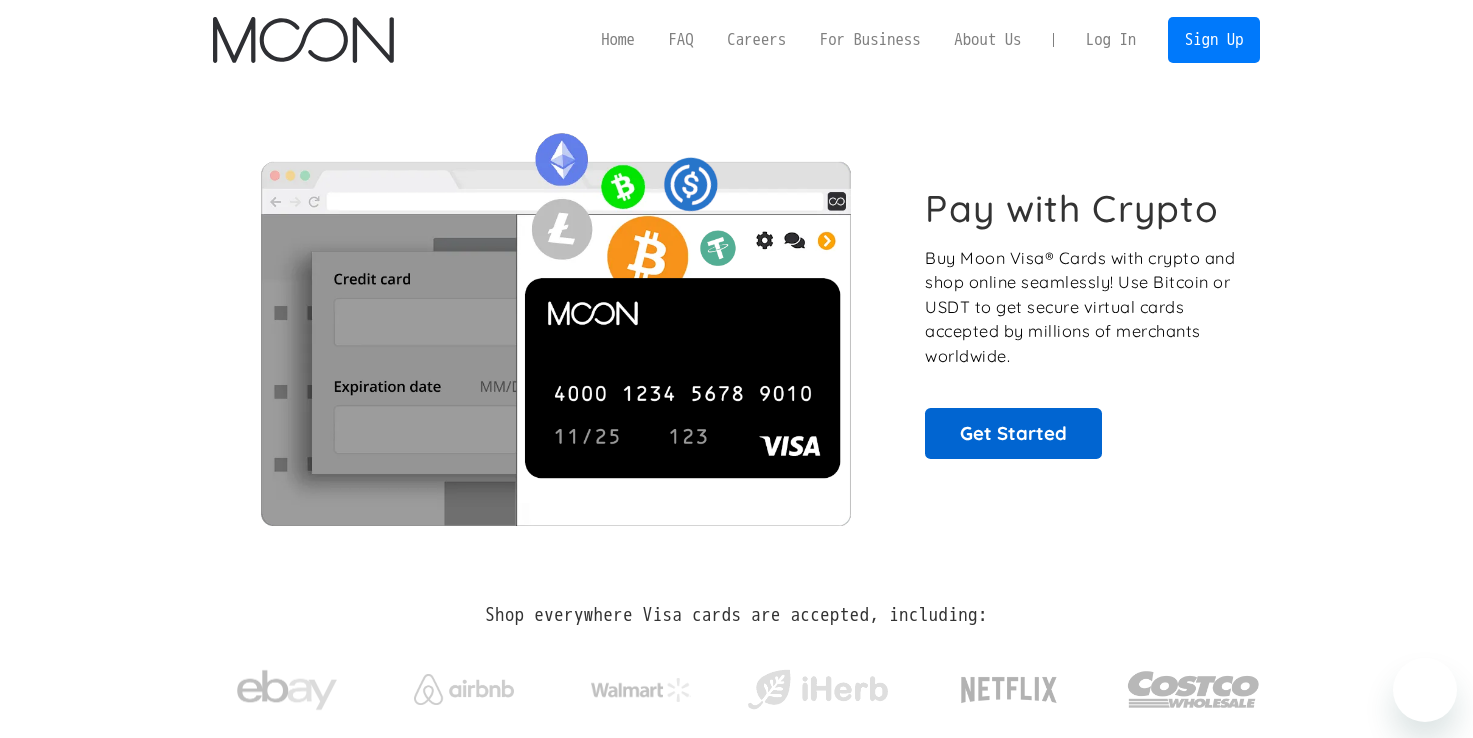 scroll, scrollTop: 0, scrollLeft: 0, axis: both 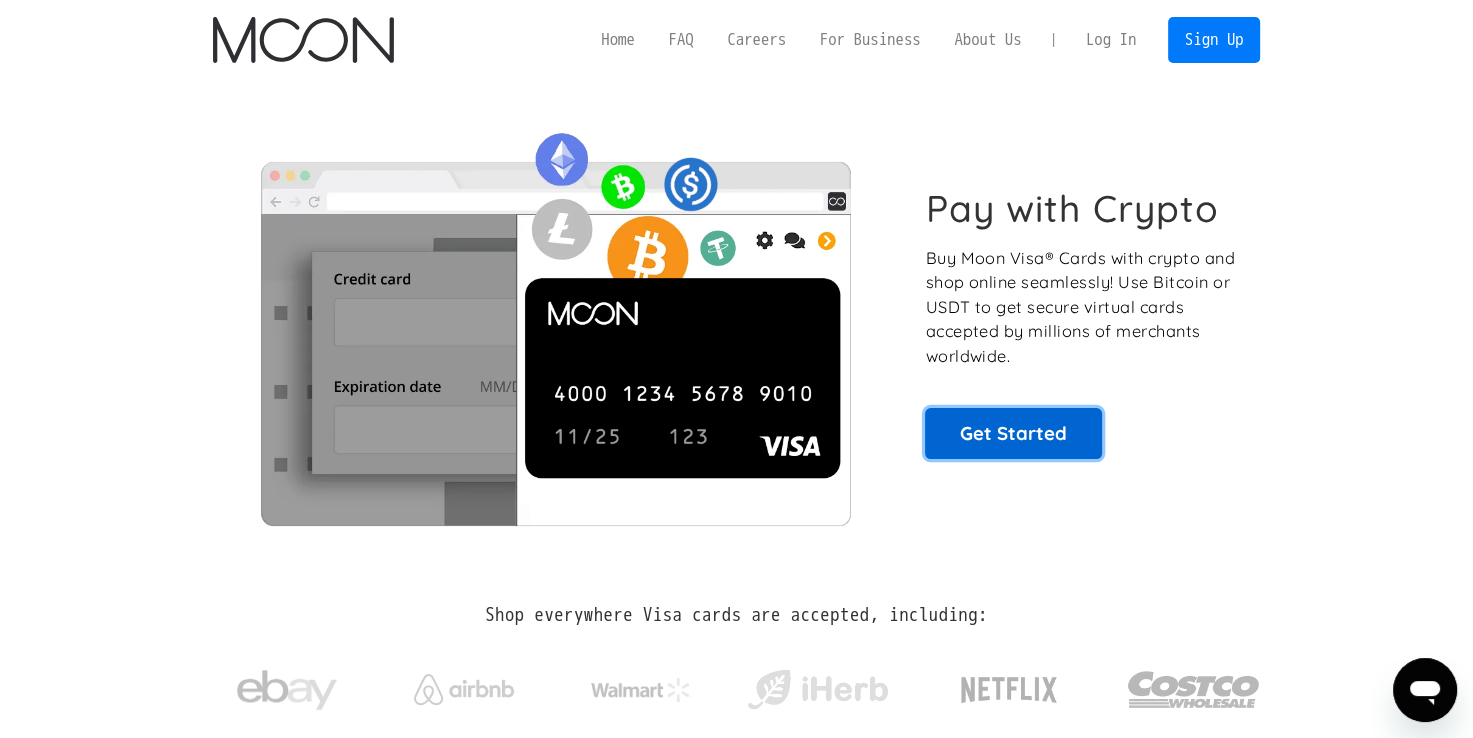 click on "Get Started" at bounding box center (1013, 433) 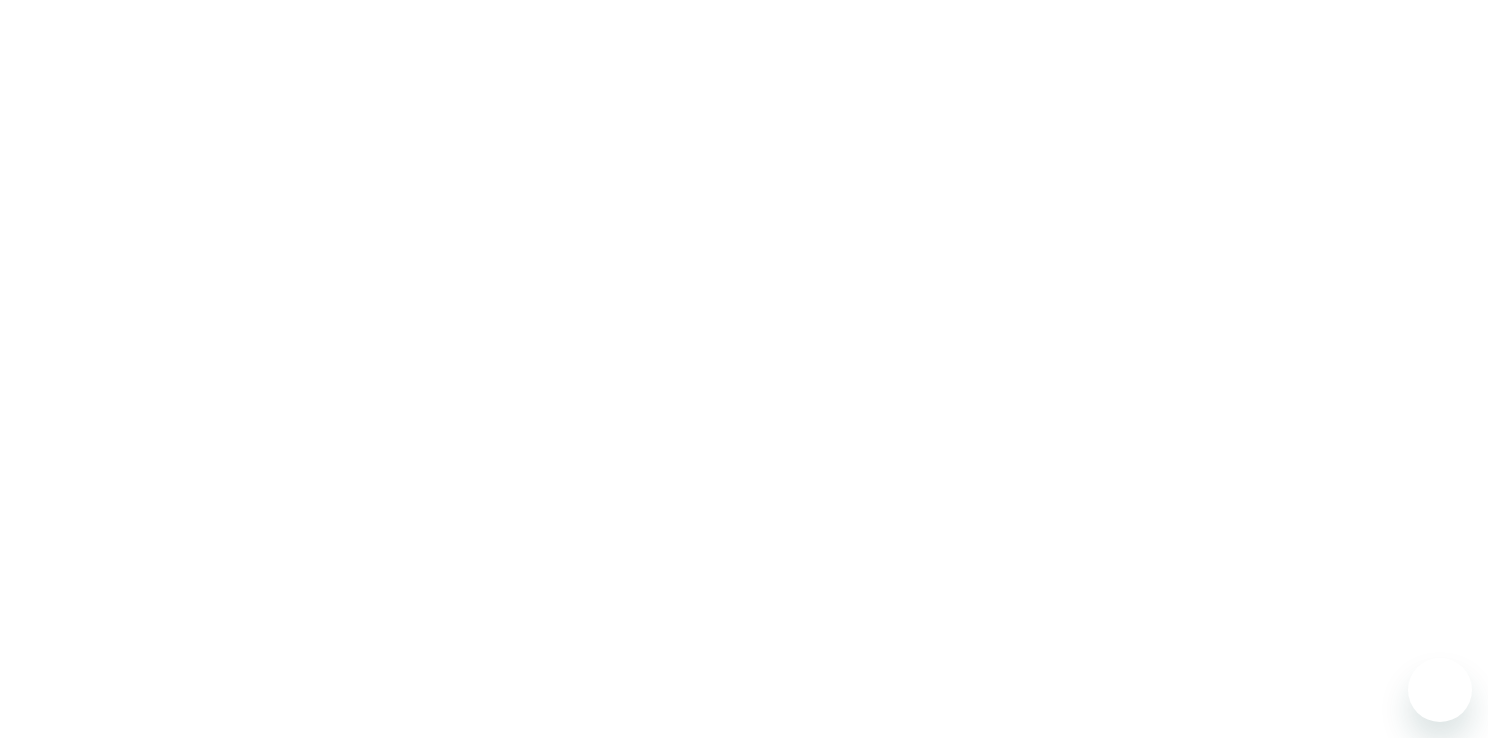 scroll, scrollTop: 0, scrollLeft: 0, axis: both 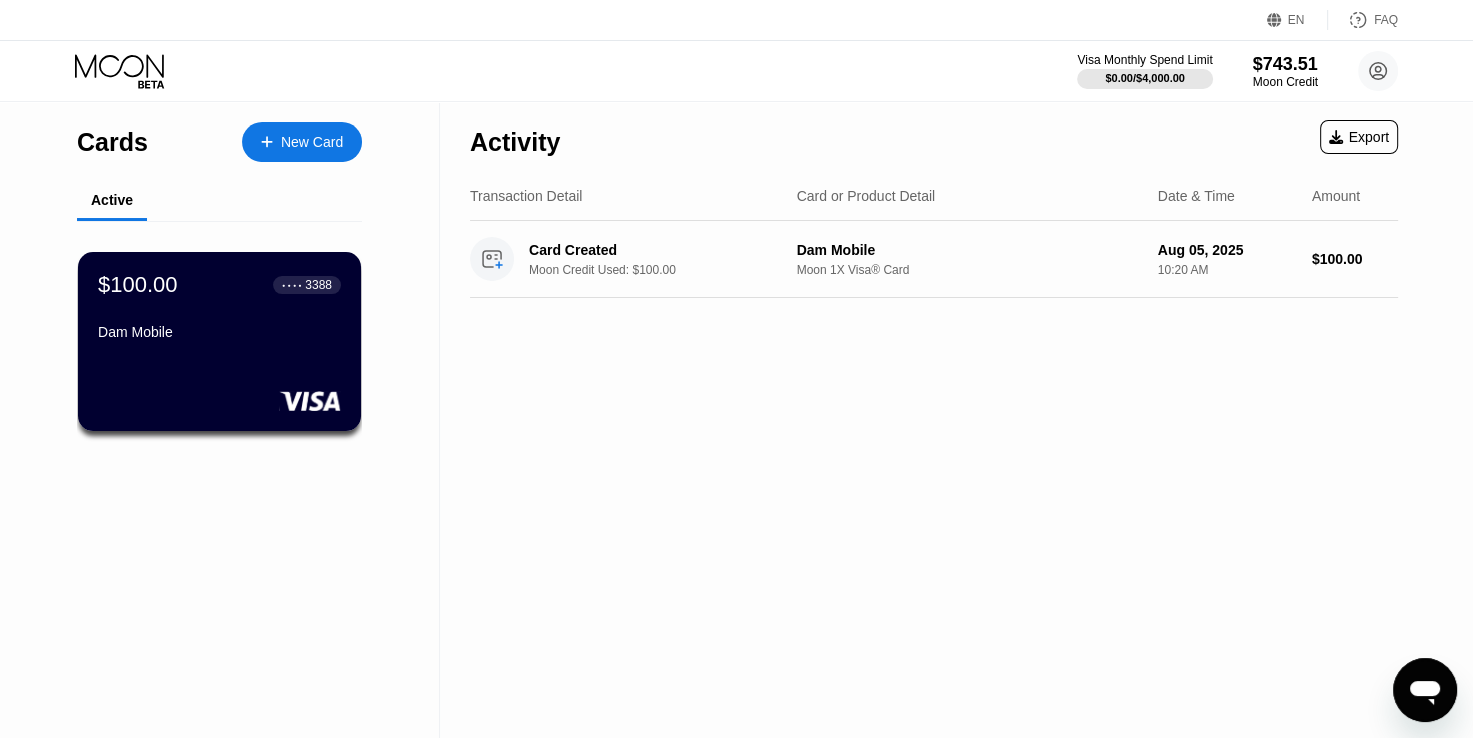 click on "New Card" at bounding box center (302, 142) 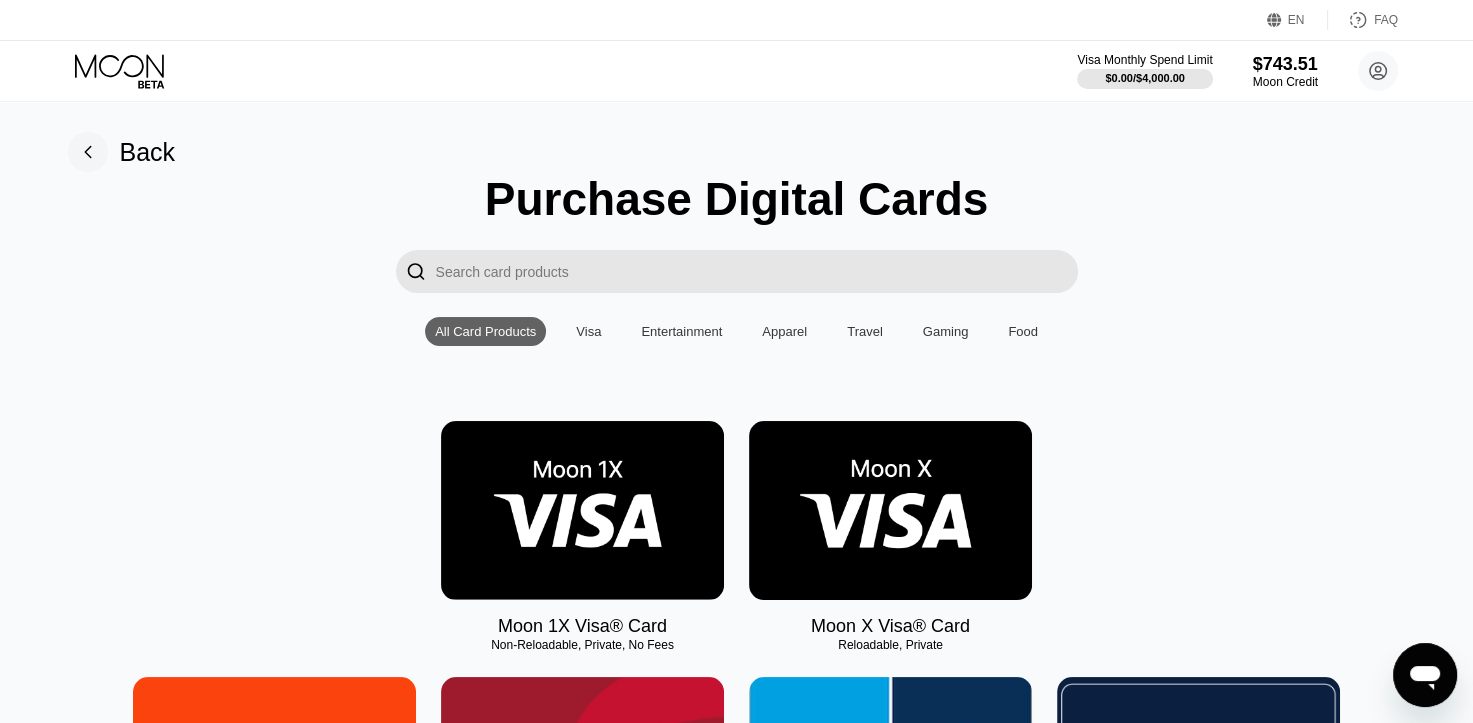click at bounding box center (582, 510) 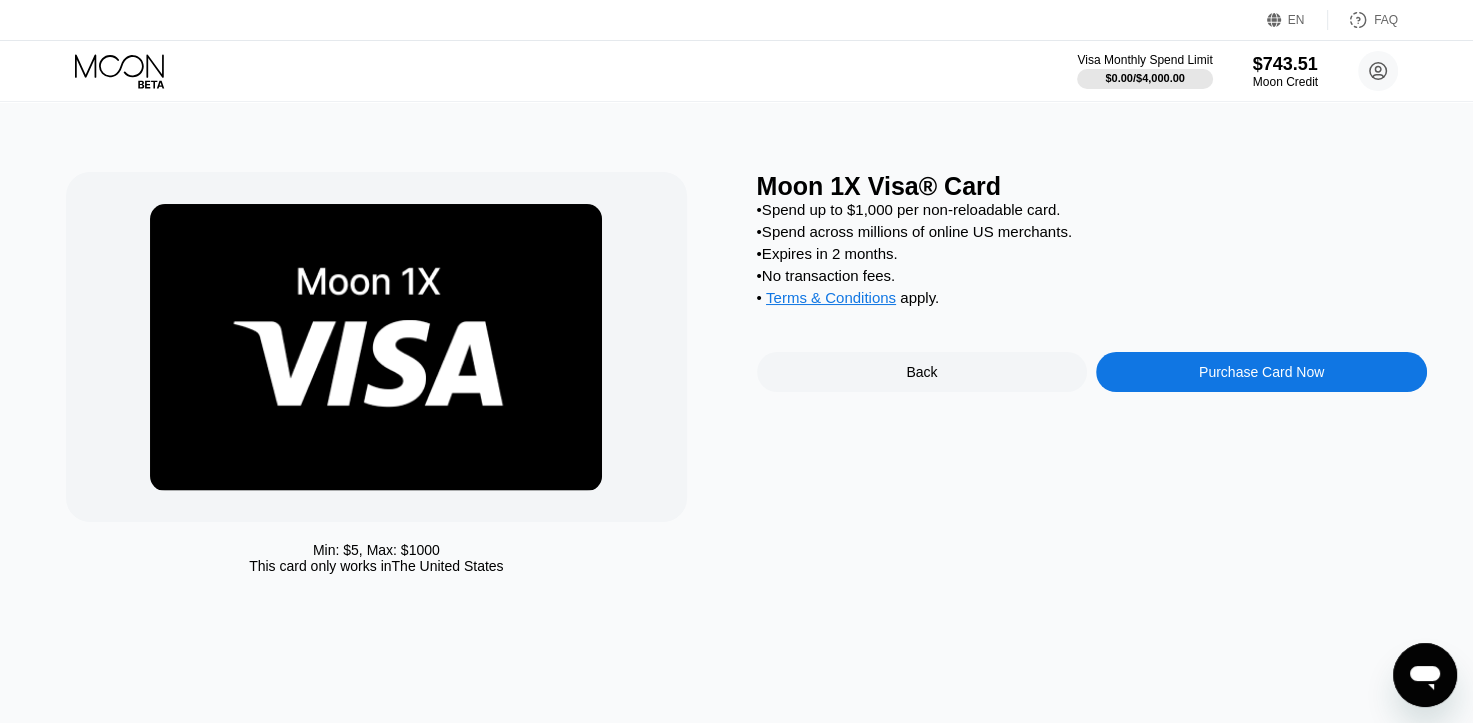 click on "Purchase Card Now" at bounding box center [1261, 372] 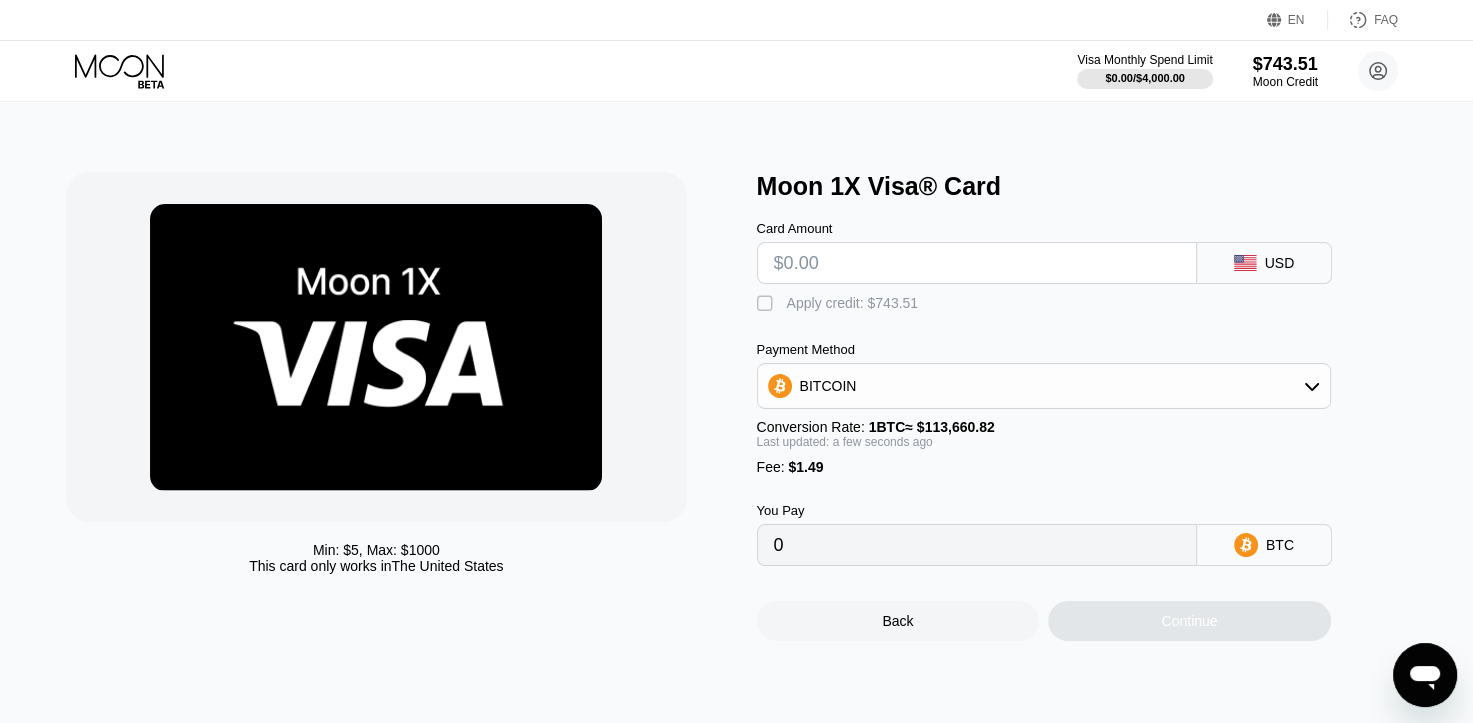 click at bounding box center (977, 263) 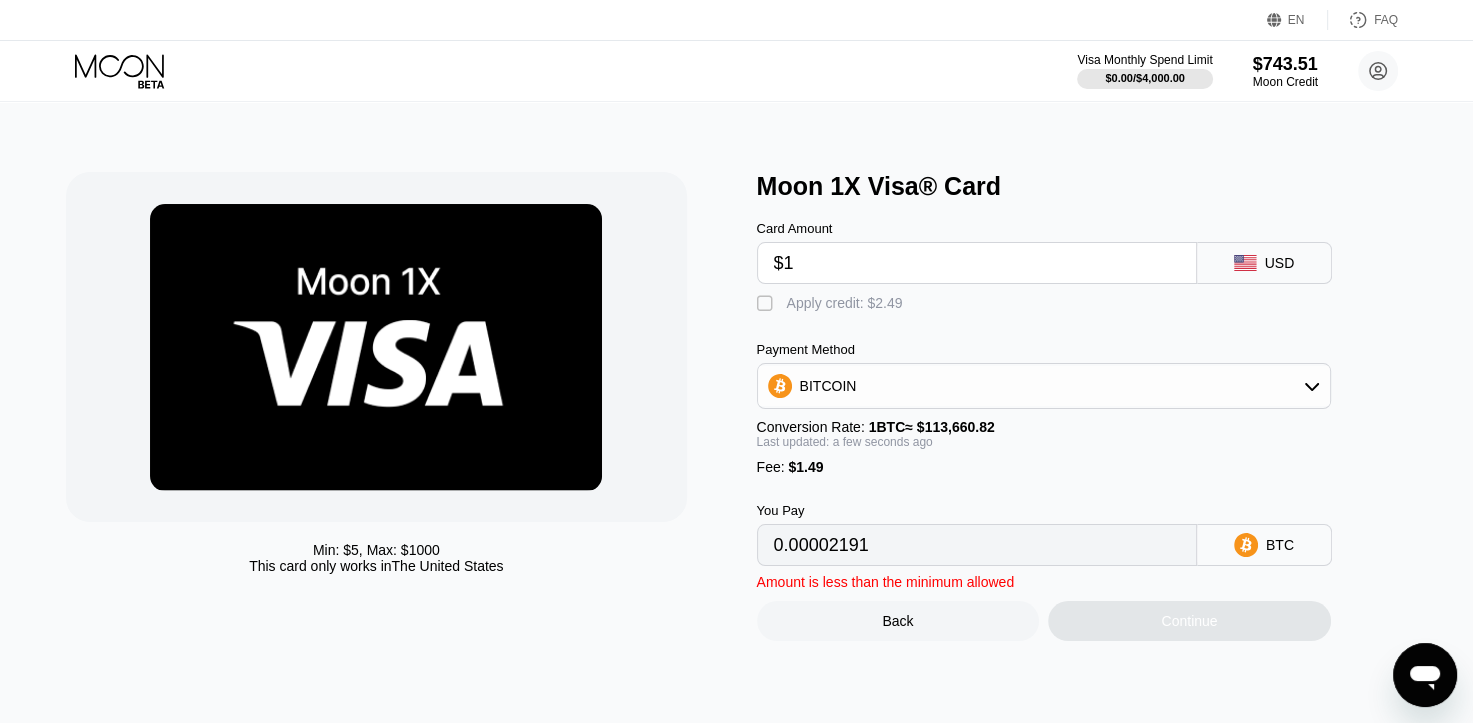 type on "0.00002191" 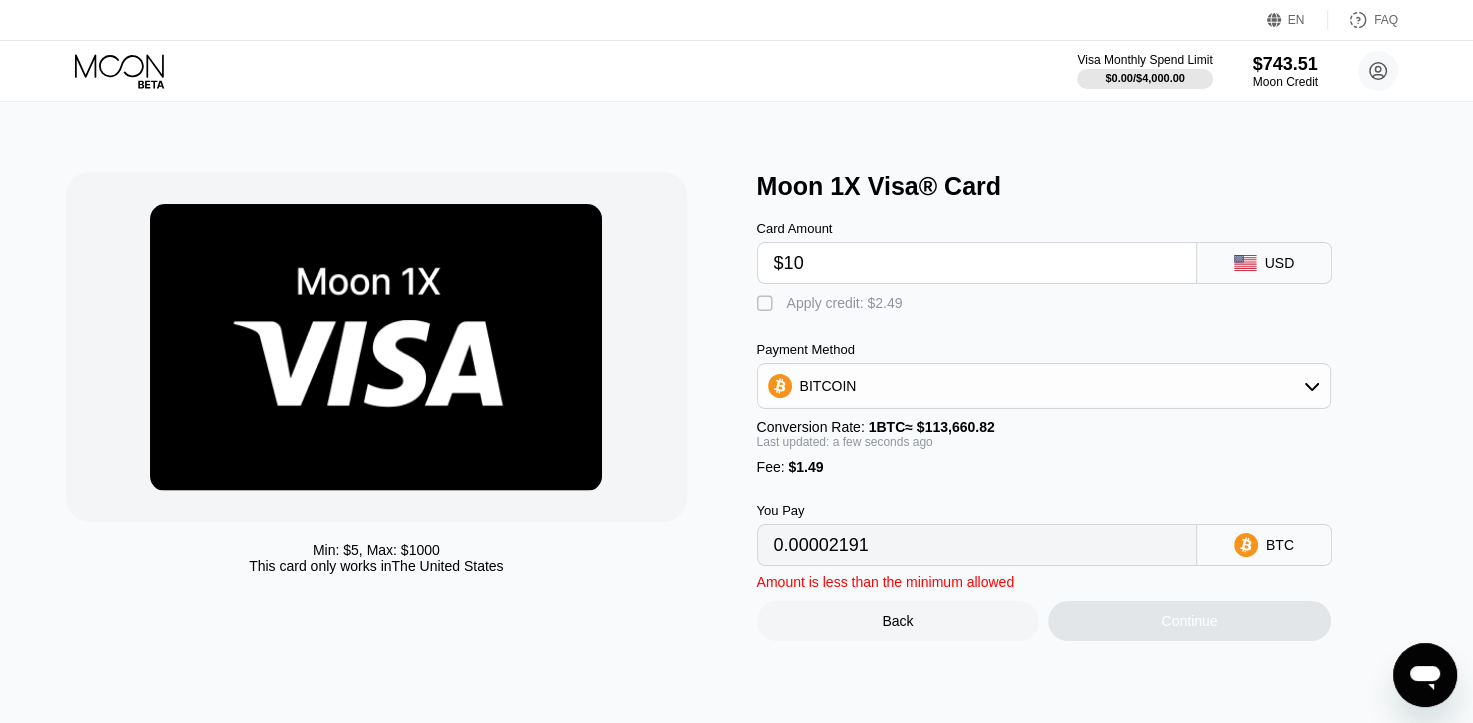 type on "$100" 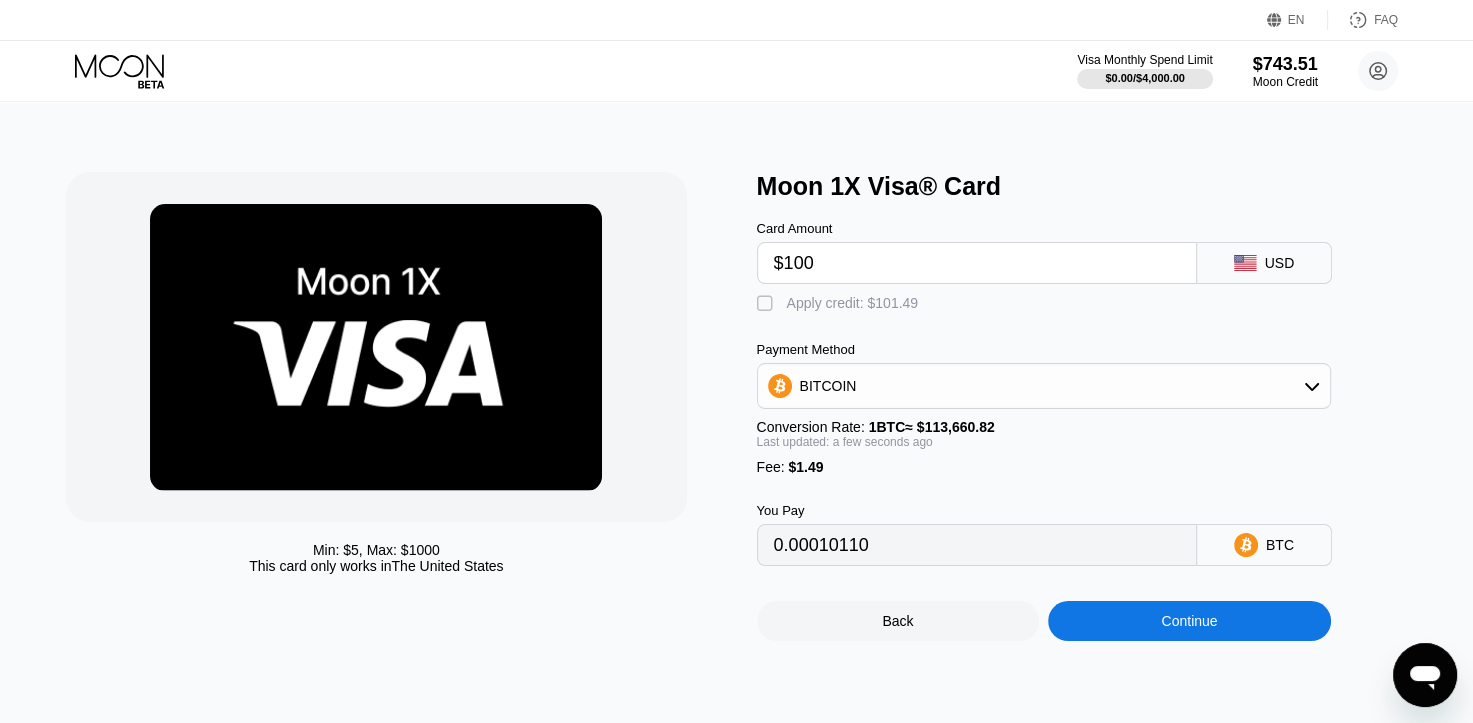 type on "0.00089292" 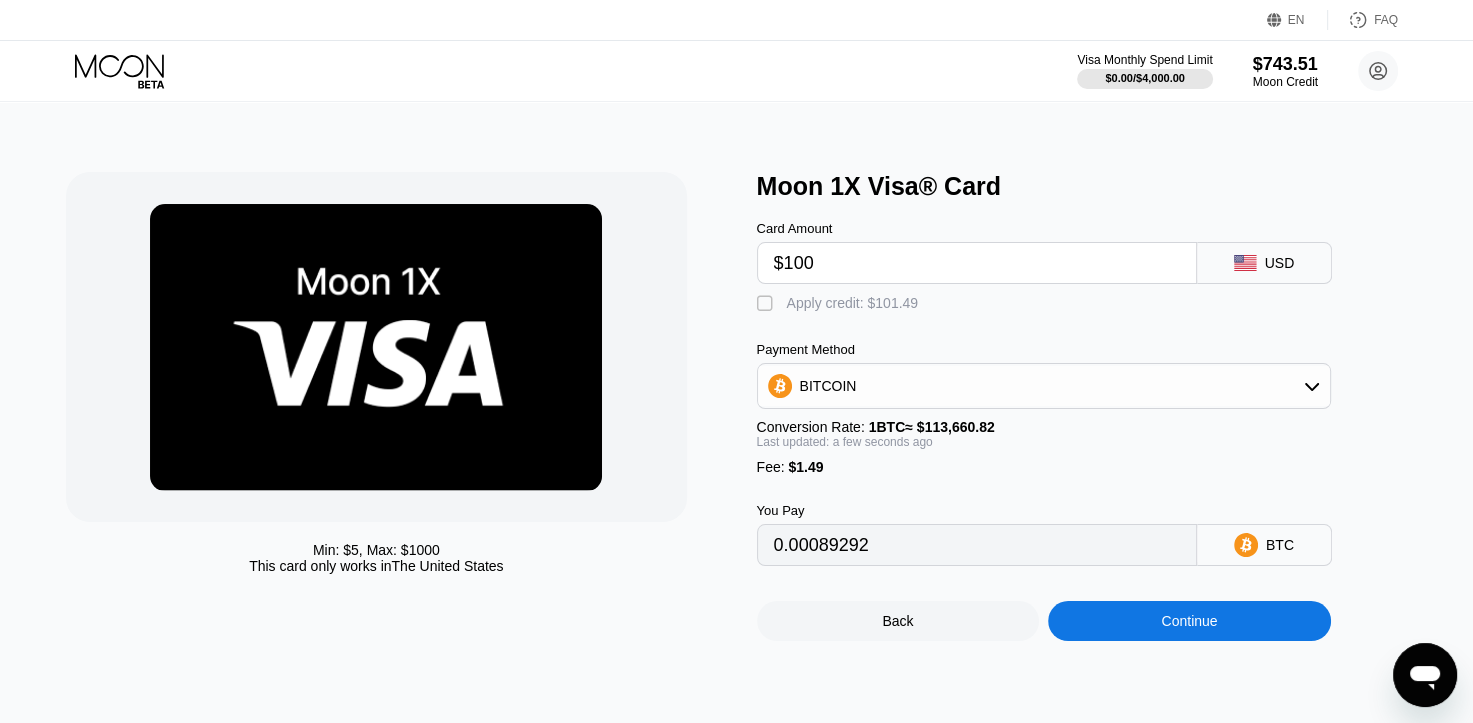 type on "$100" 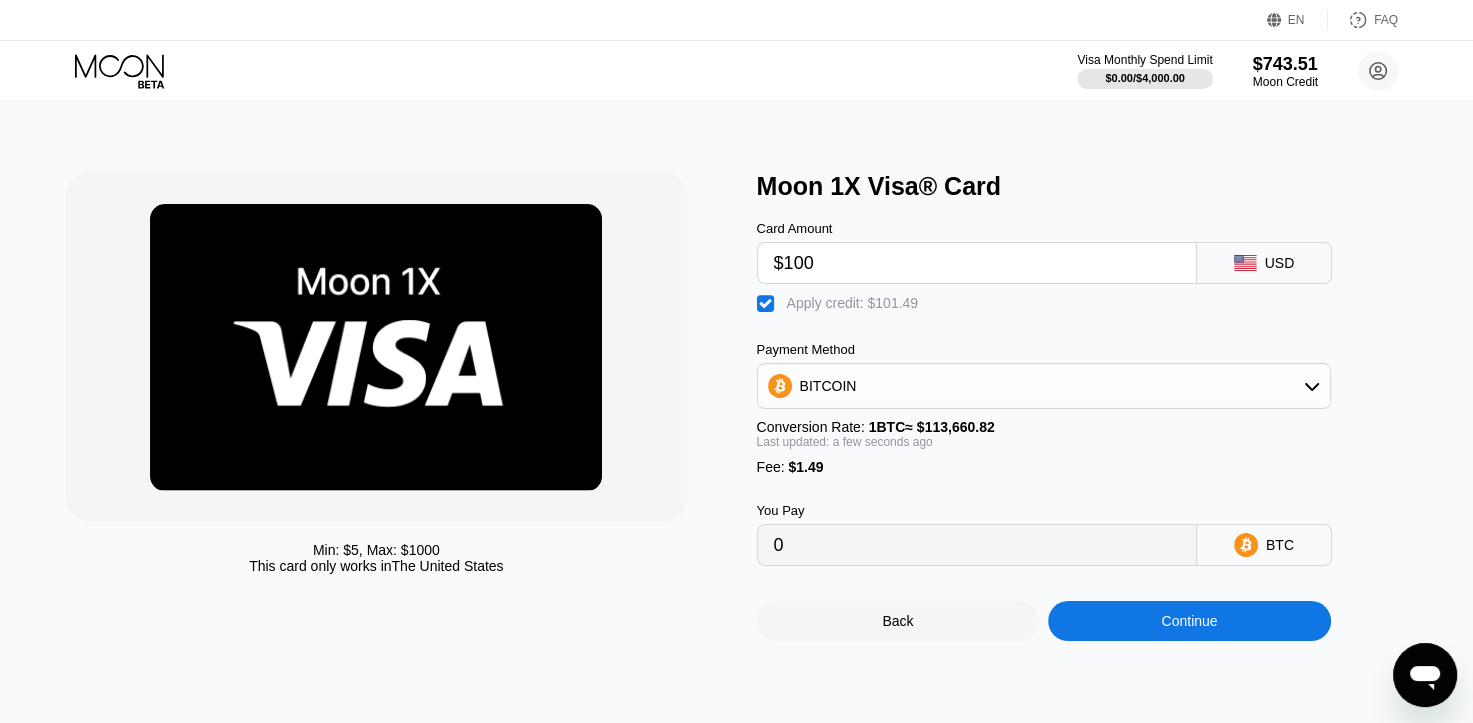 click on "Continue" at bounding box center (1189, 621) 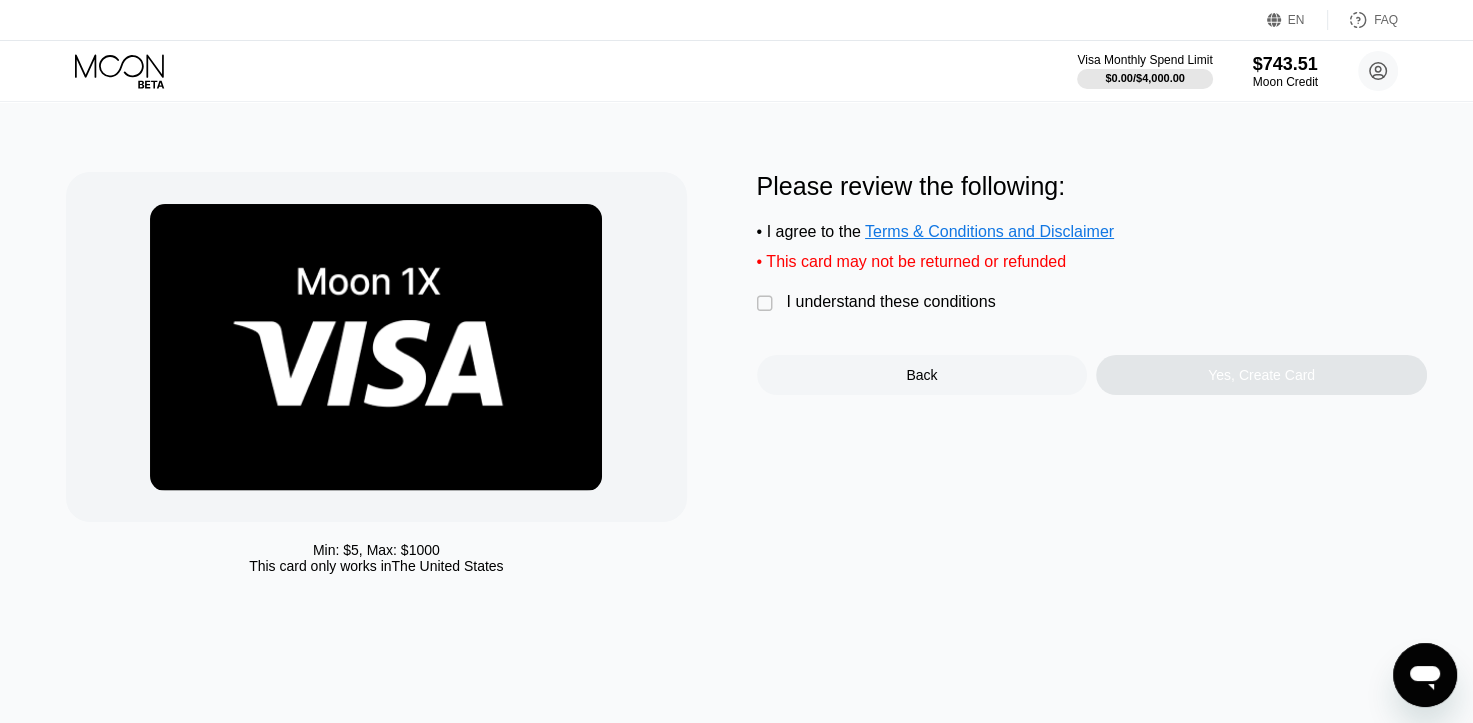 click on "I understand these conditions" at bounding box center (891, 302) 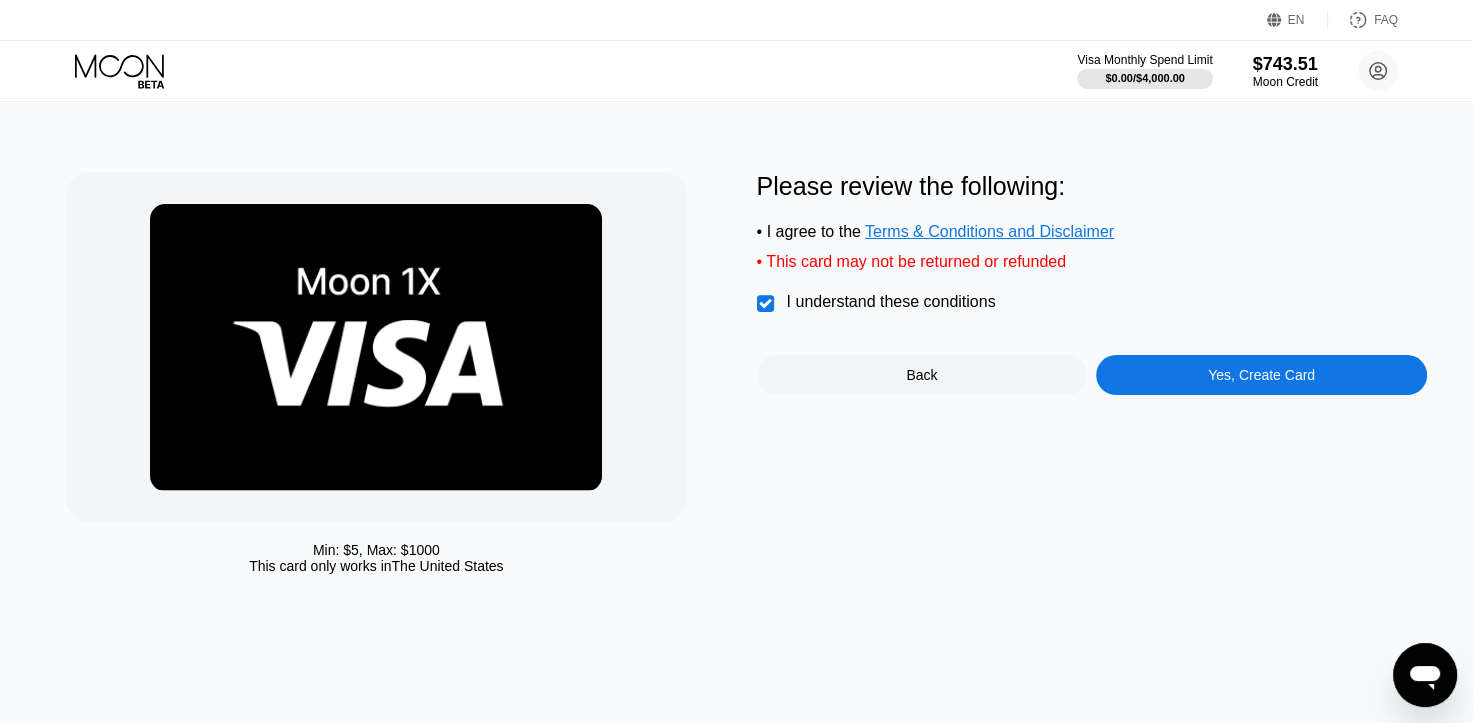 click on "Yes, Create Card" at bounding box center (1261, 375) 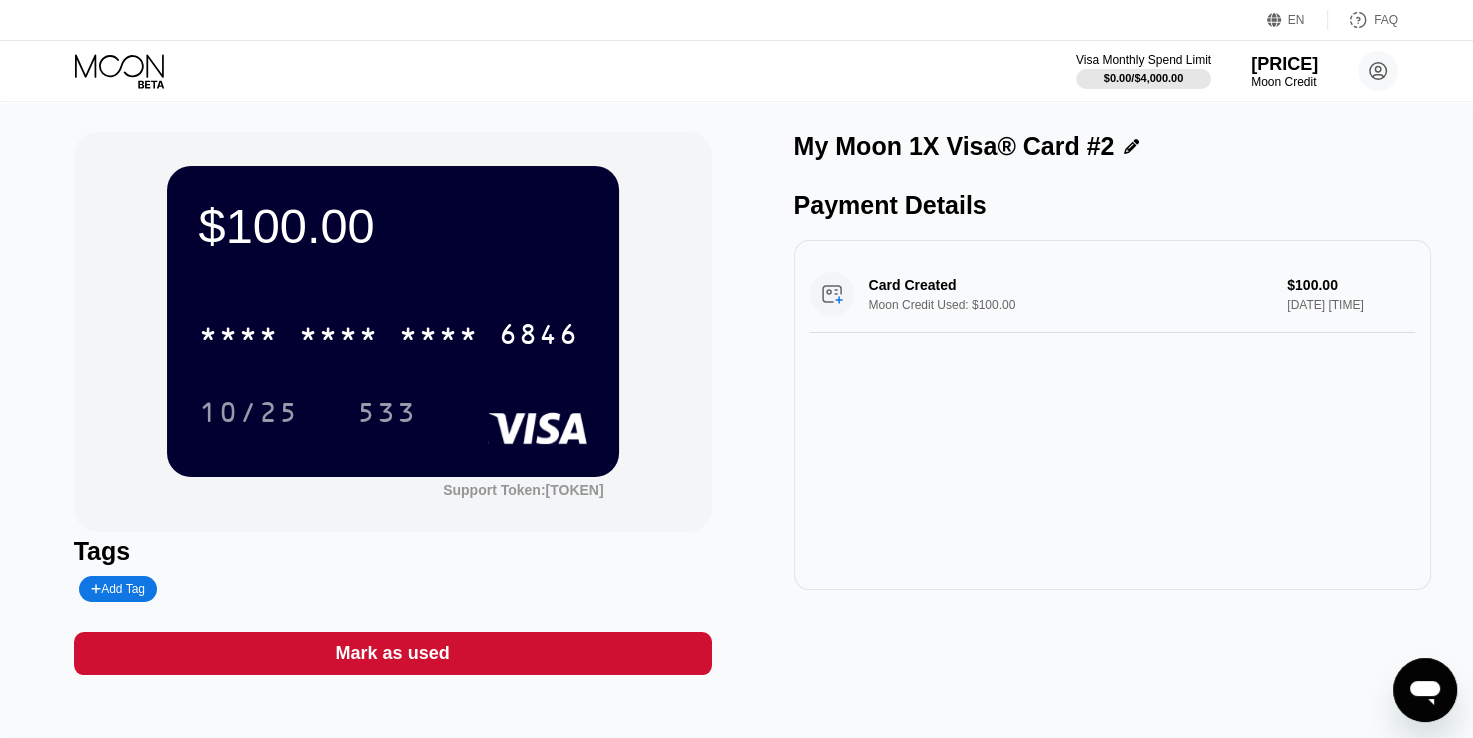 click on "My Moon 1X Visa® Card #2" at bounding box center [1113, 146] 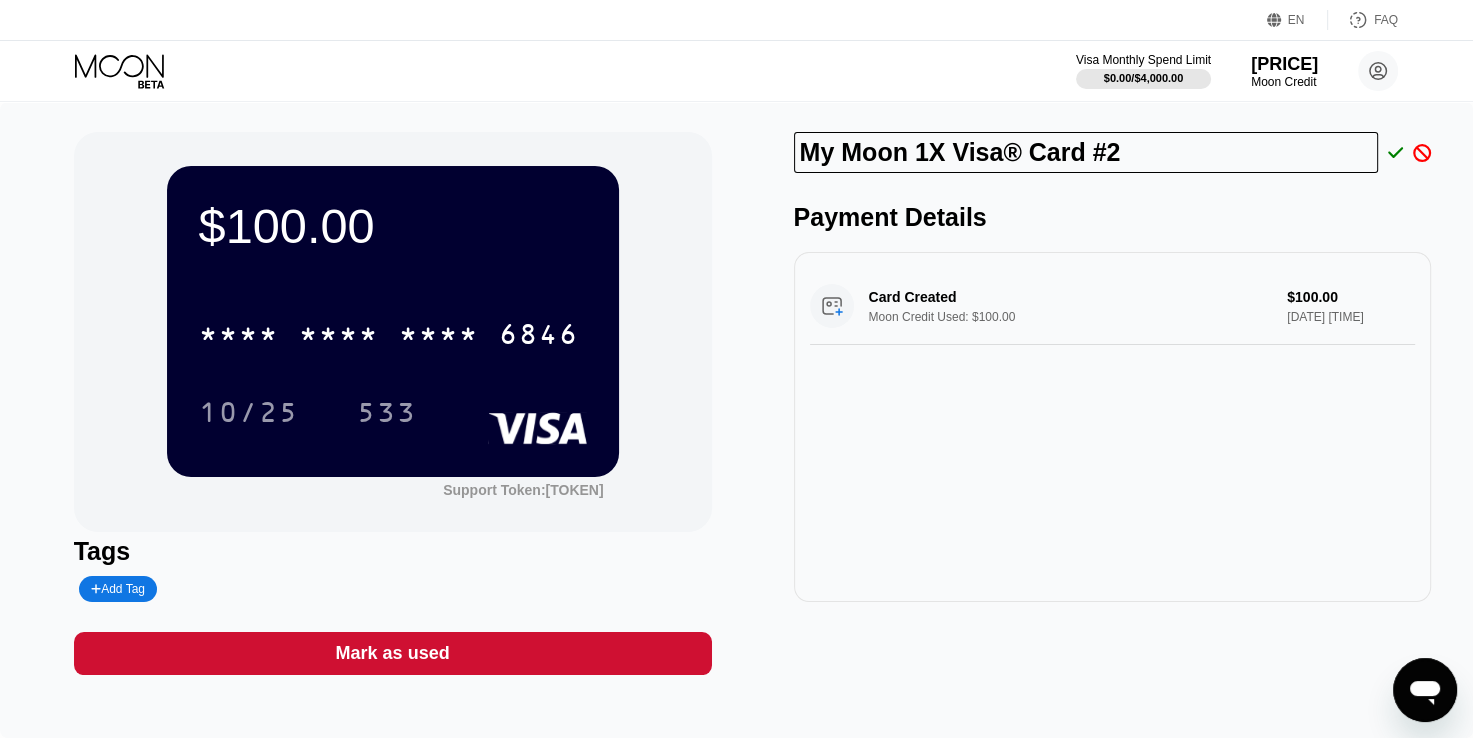 drag, startPoint x: 1121, startPoint y: 152, endPoint x: 351, endPoint y: 178, distance: 770.43884 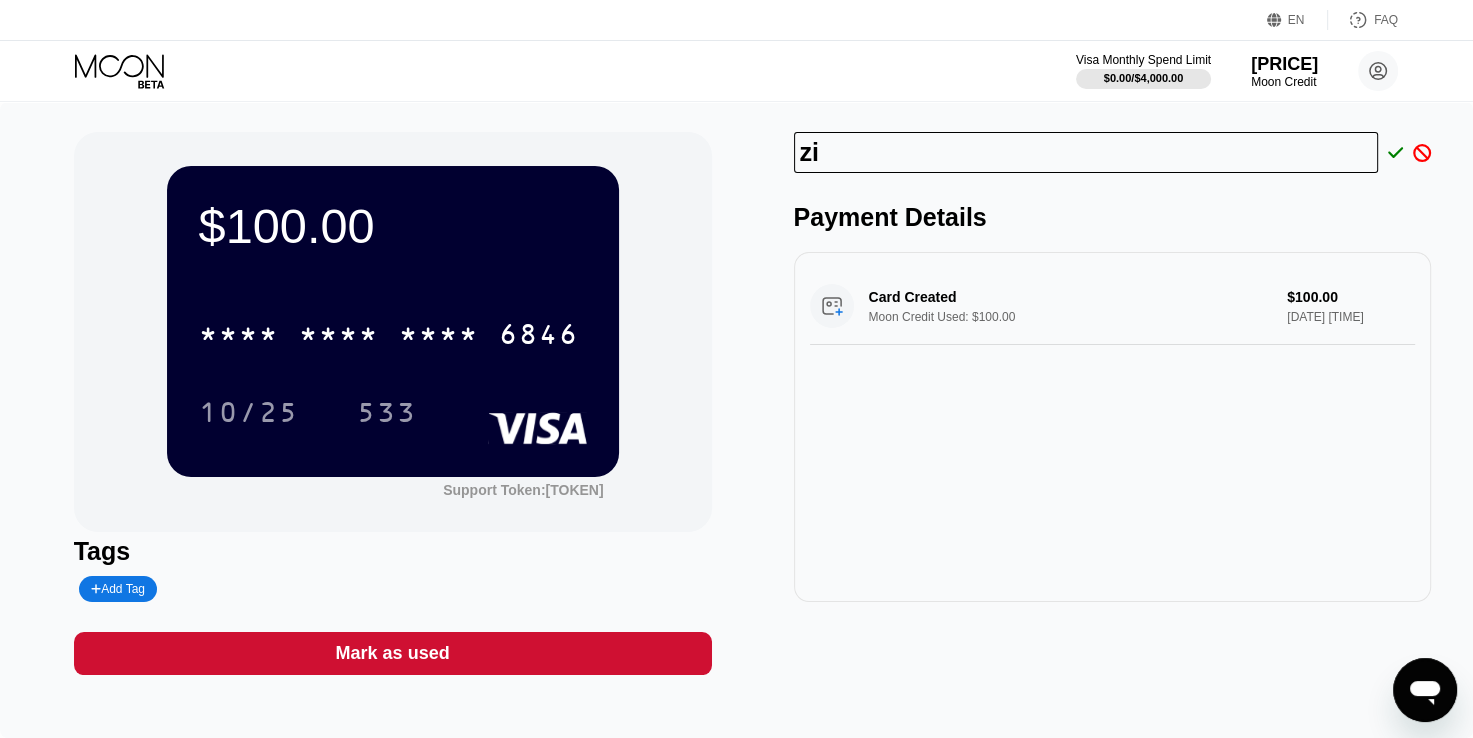 type on "z" 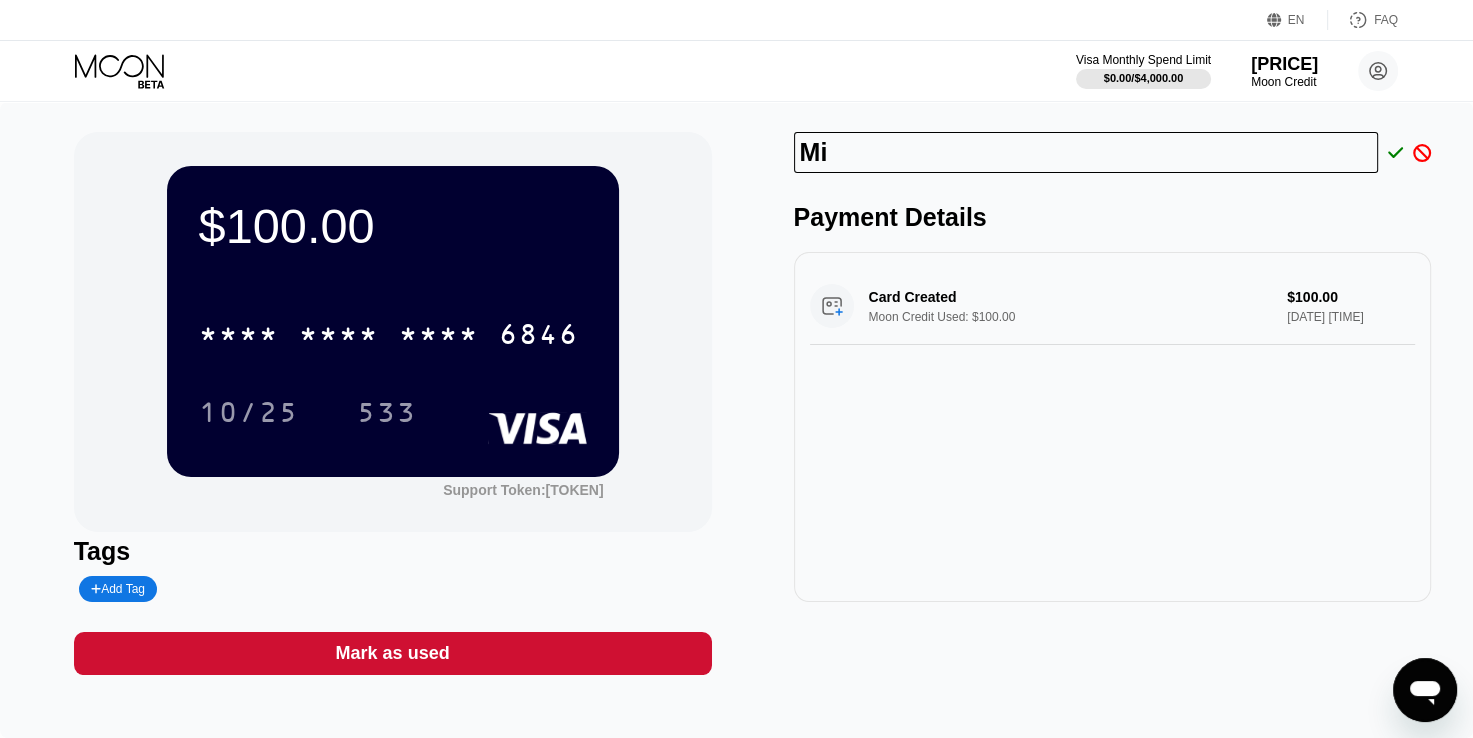 type on "M" 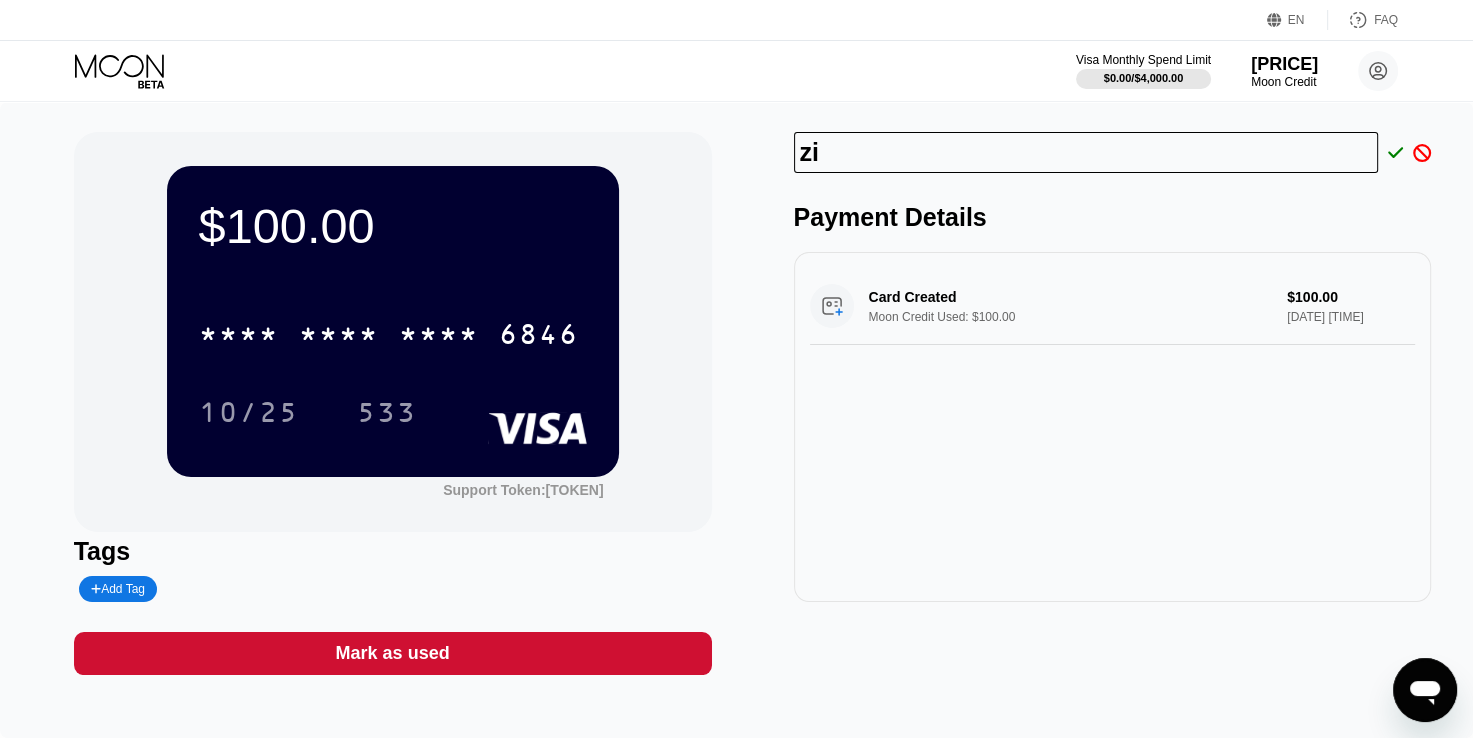 type on "z" 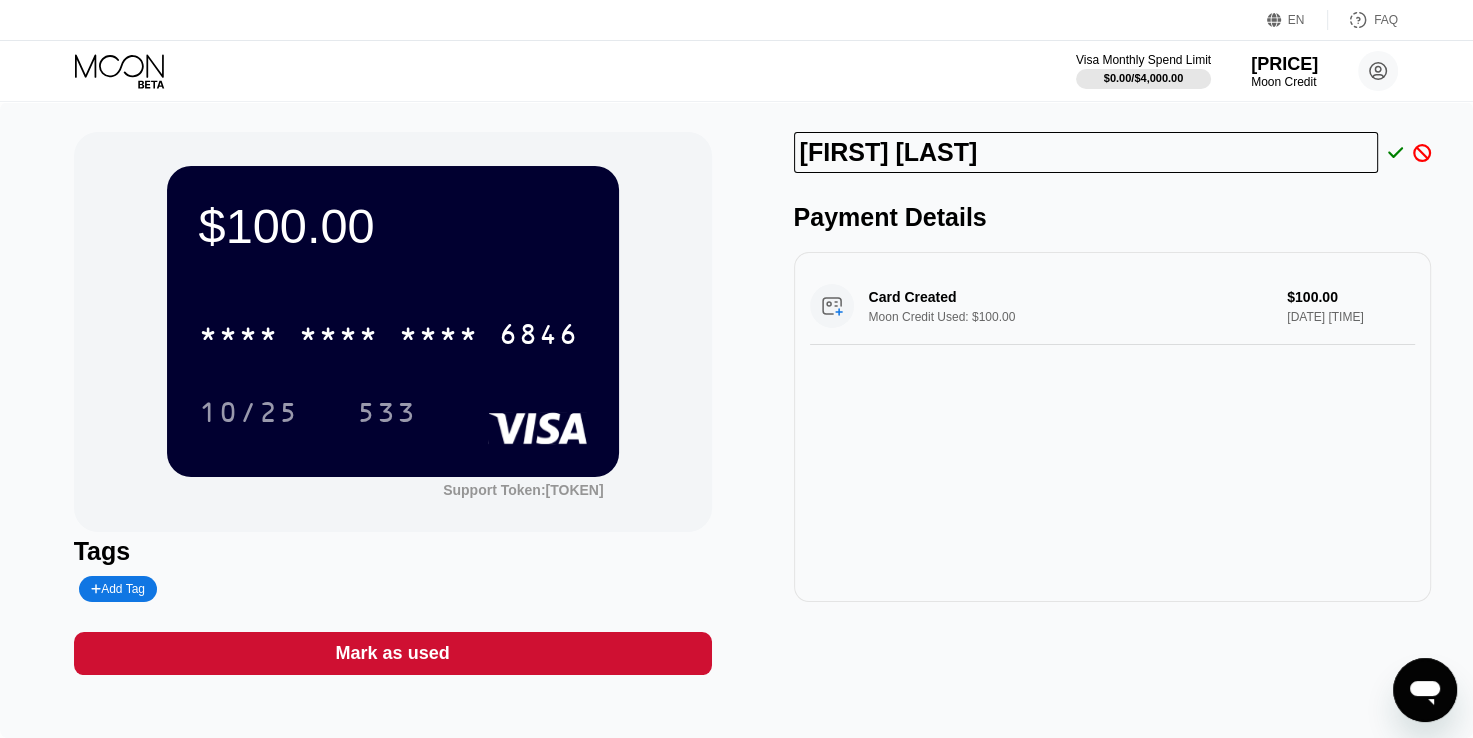 type on "[FIRST] [LAST]" 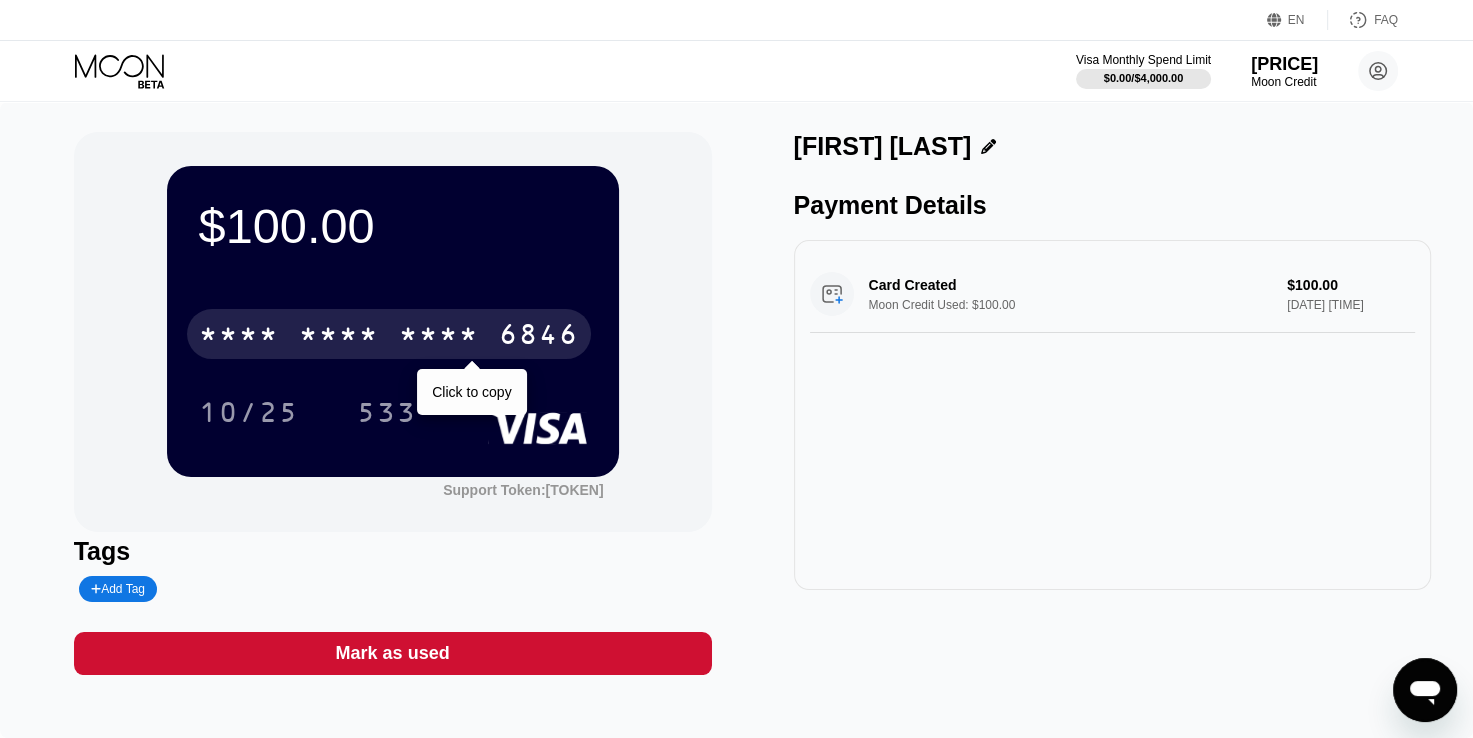 click on "6846" at bounding box center (539, 337) 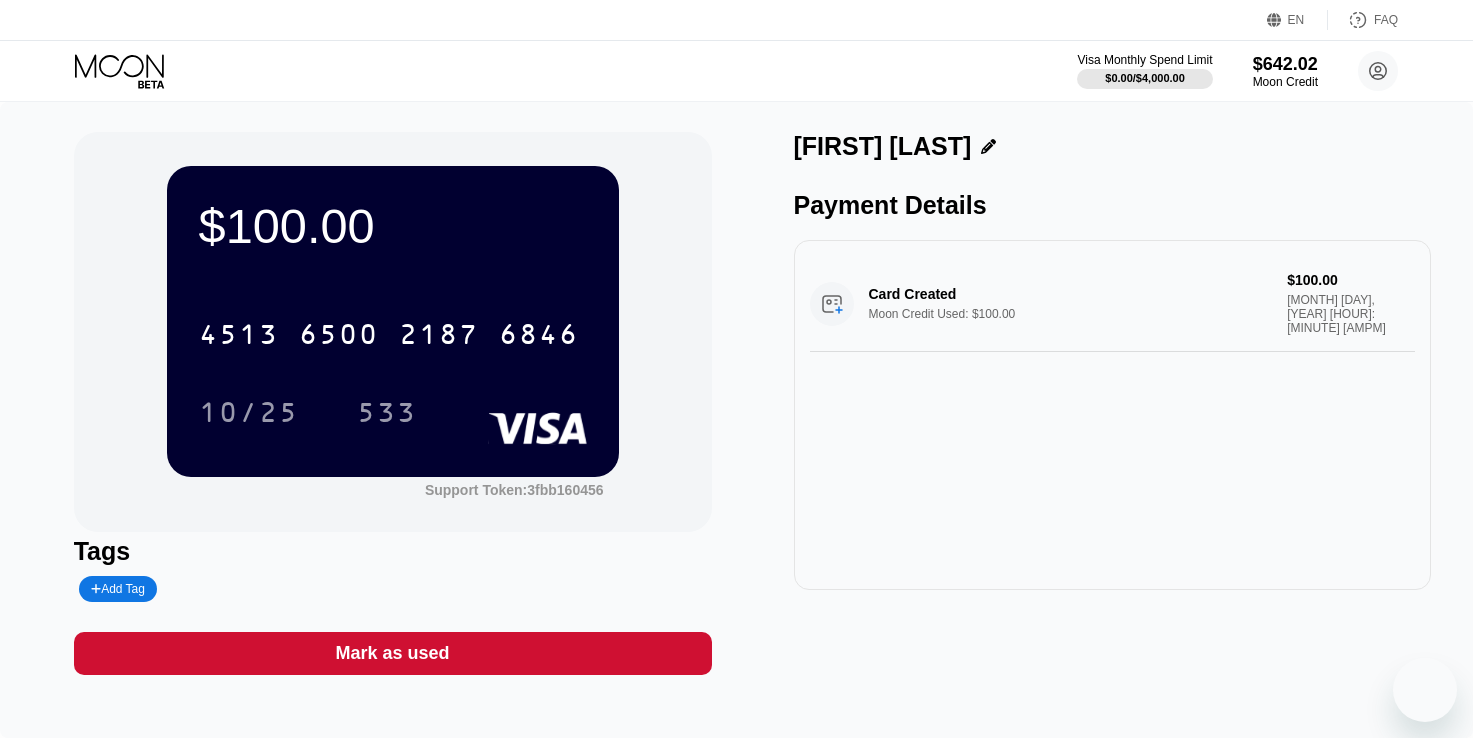 scroll, scrollTop: 0, scrollLeft: 0, axis: both 